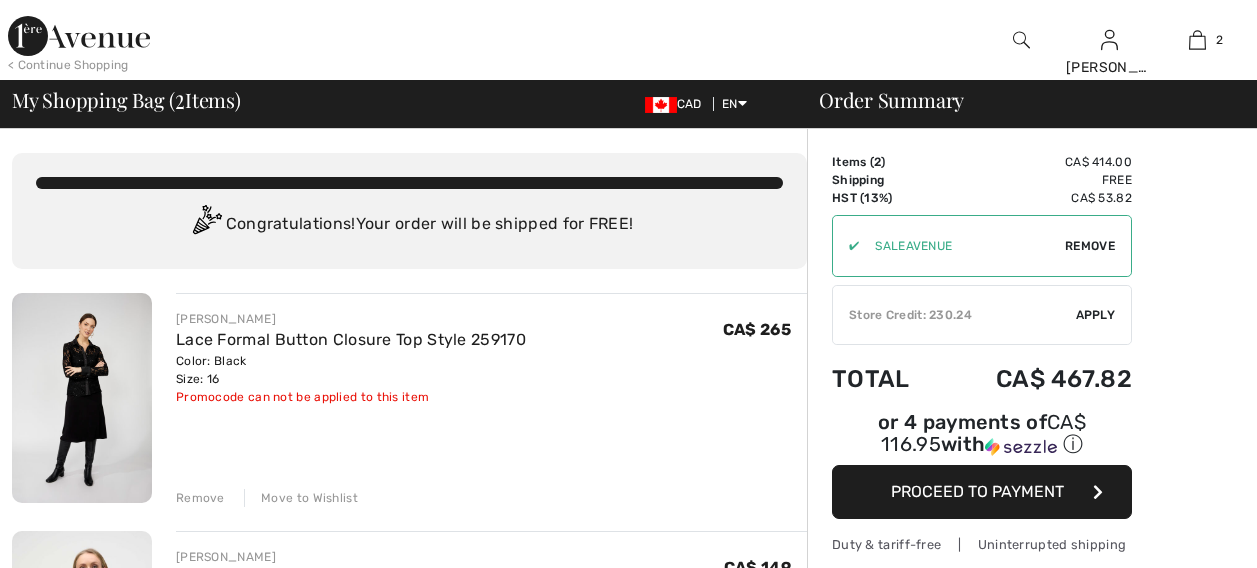 scroll, scrollTop: 0, scrollLeft: 0, axis: both 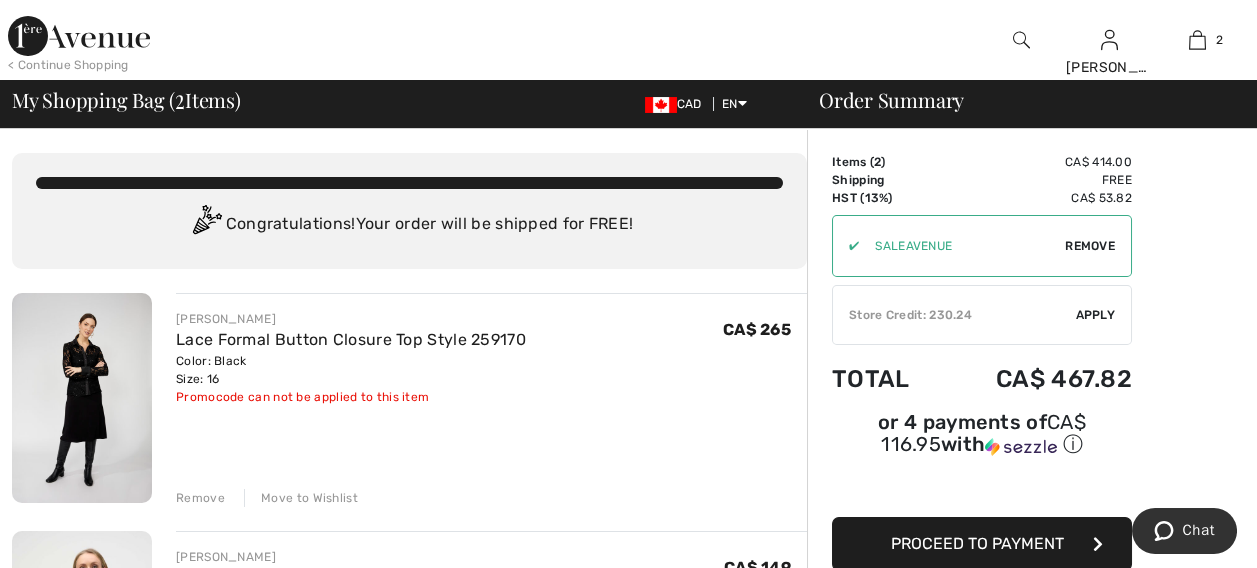 click on "Store Credit: 230.24" at bounding box center (954, 315) 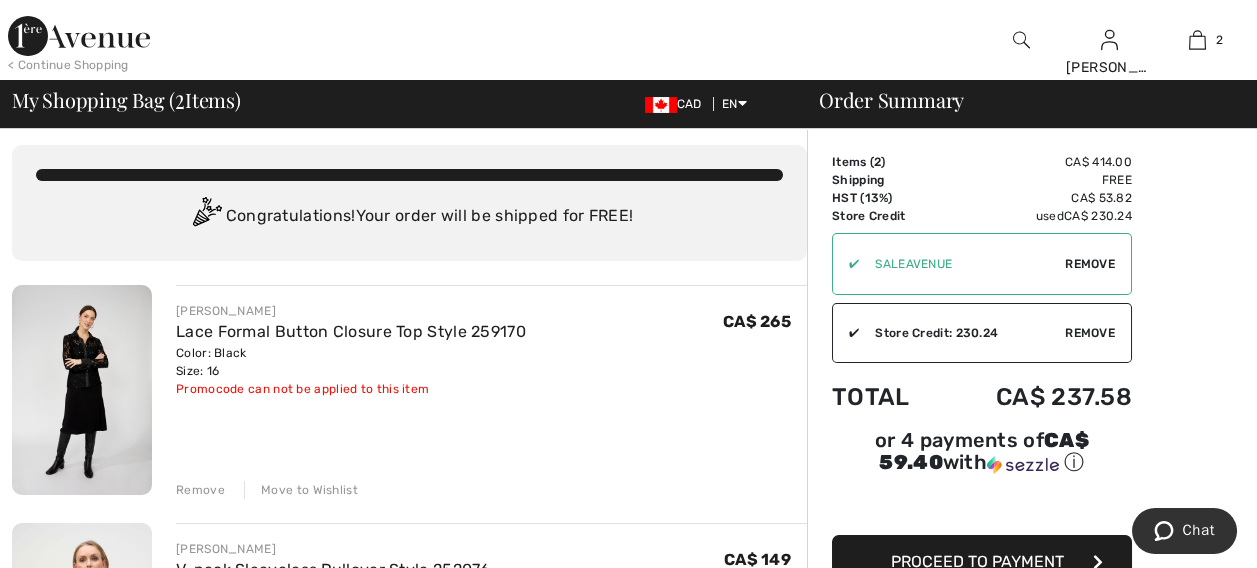 scroll, scrollTop: 0, scrollLeft: 0, axis: both 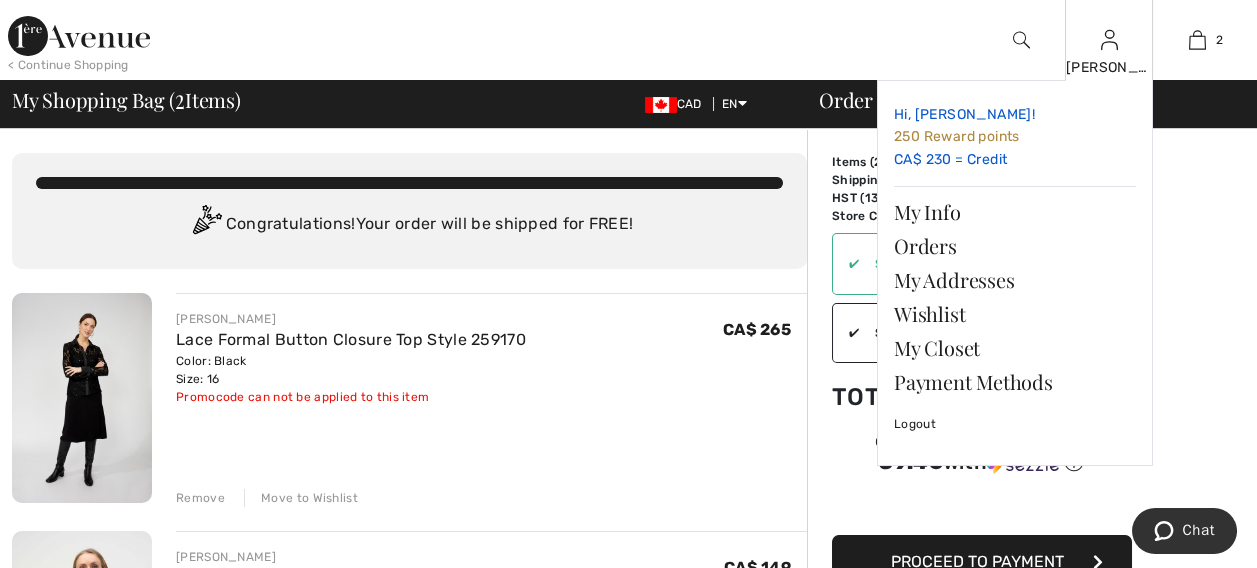 click on "250 Reward points" at bounding box center (957, 136) 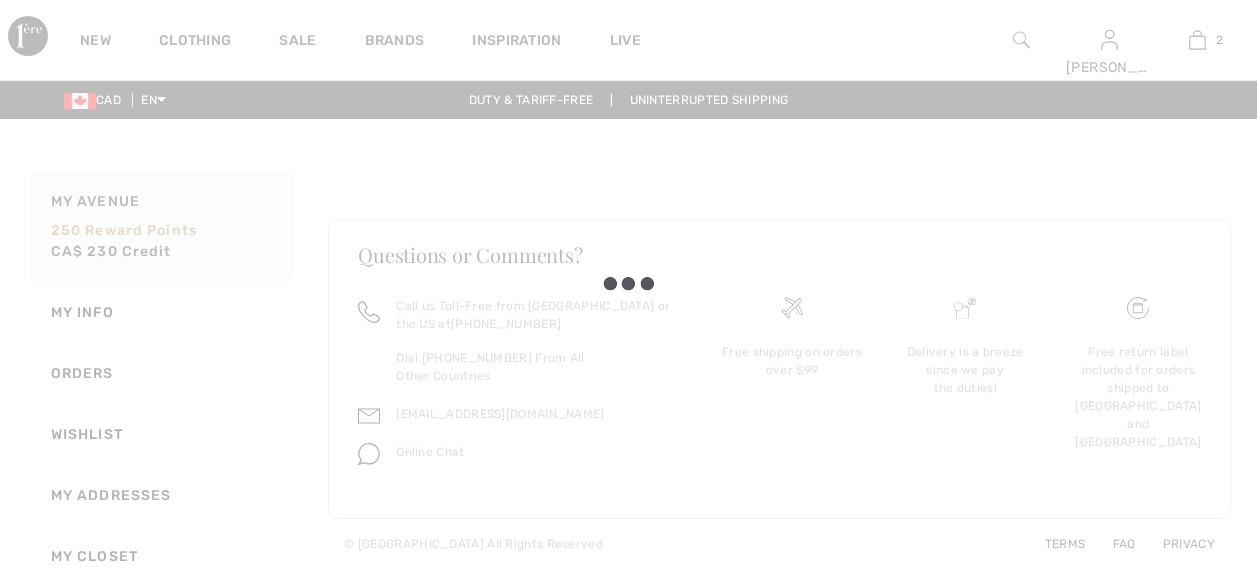 scroll, scrollTop: 0, scrollLeft: 0, axis: both 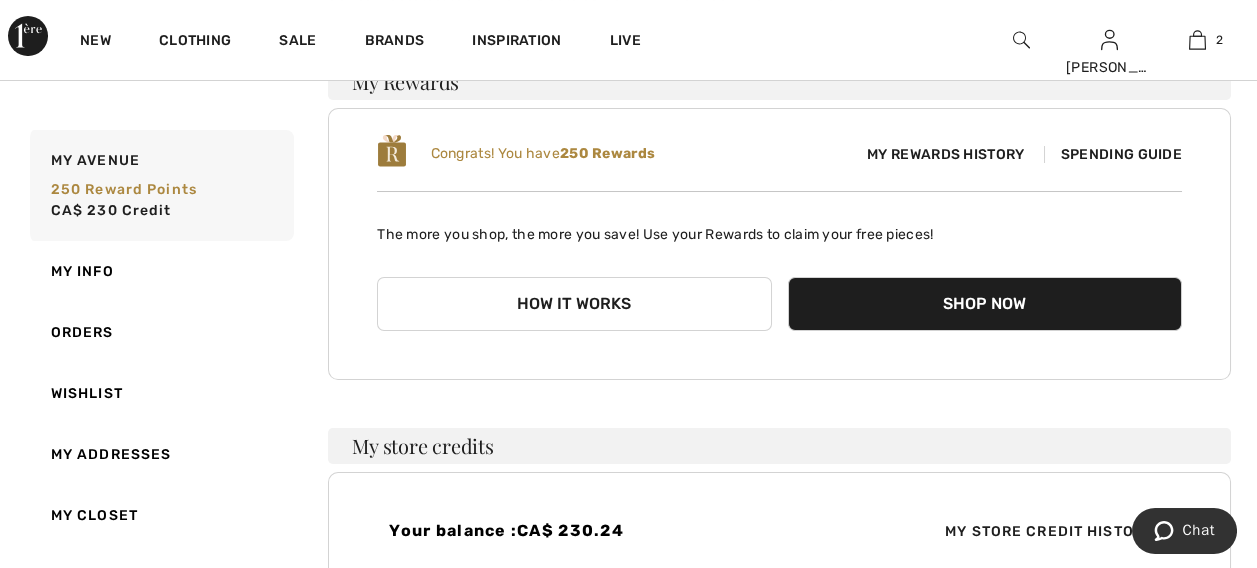 click on "Shop Now" at bounding box center [985, 304] 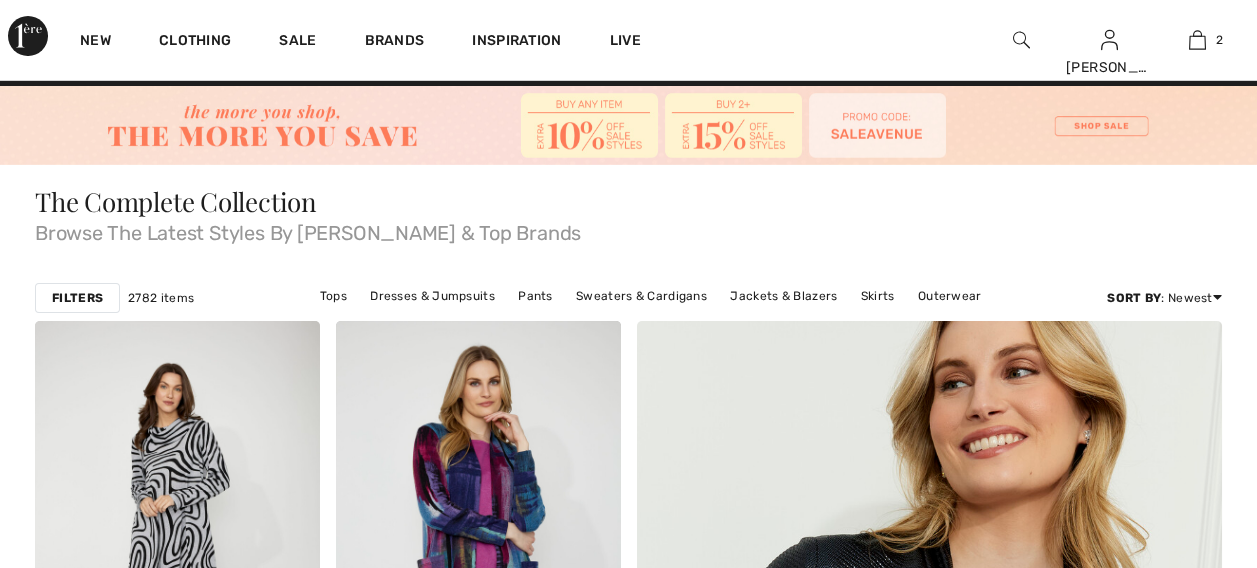 scroll, scrollTop: 0, scrollLeft: 0, axis: both 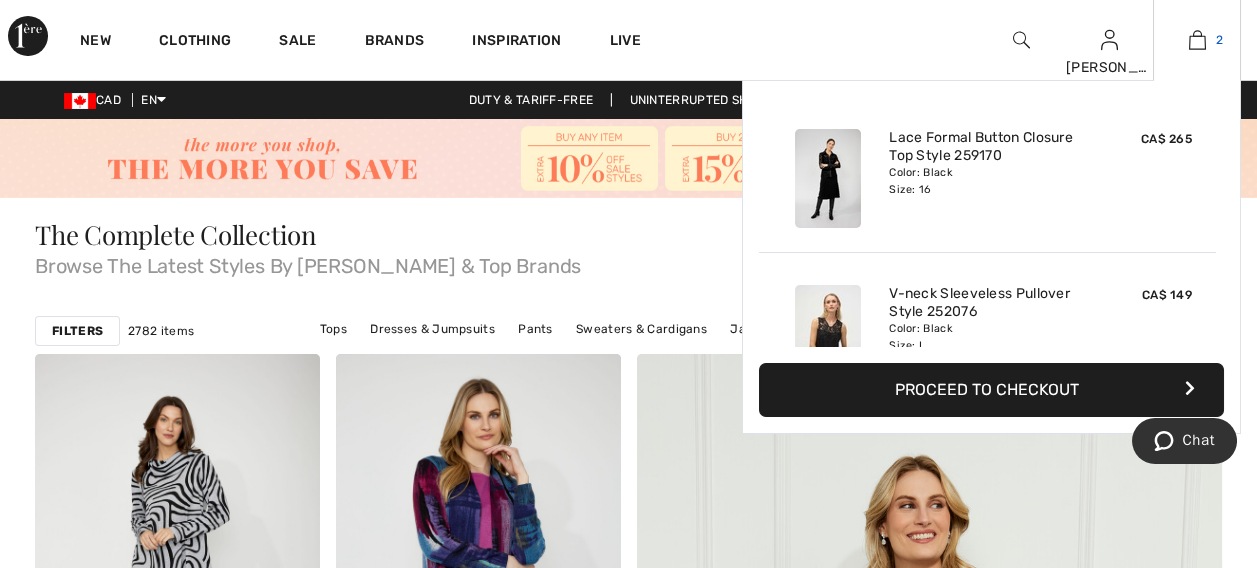 click at bounding box center [1197, 40] 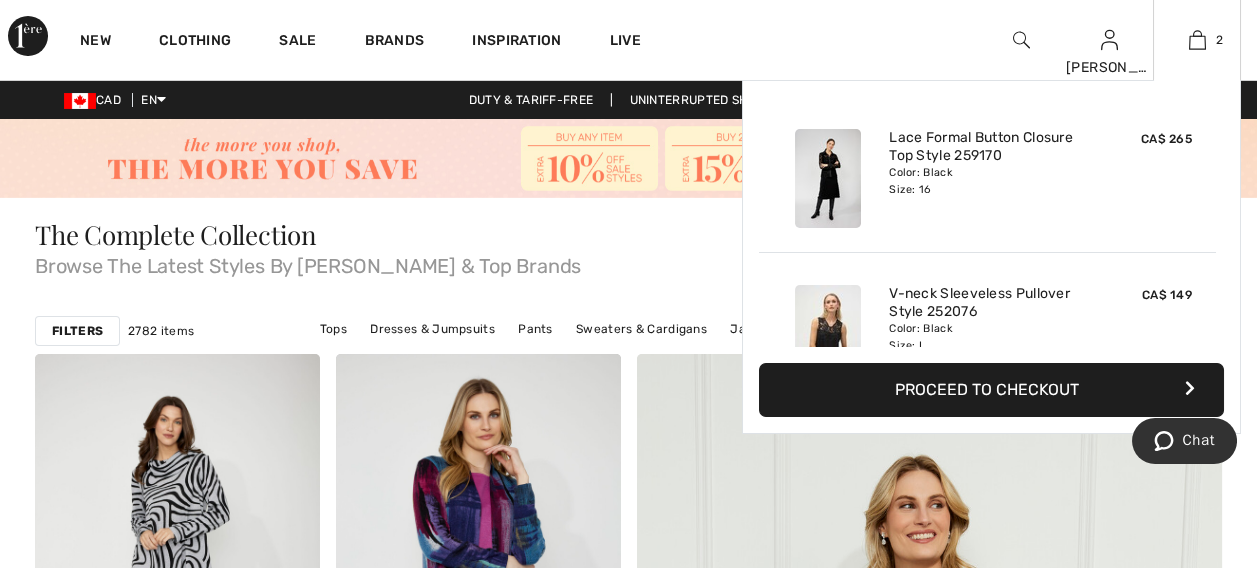 click on "Proceed to Checkout" at bounding box center [991, 390] 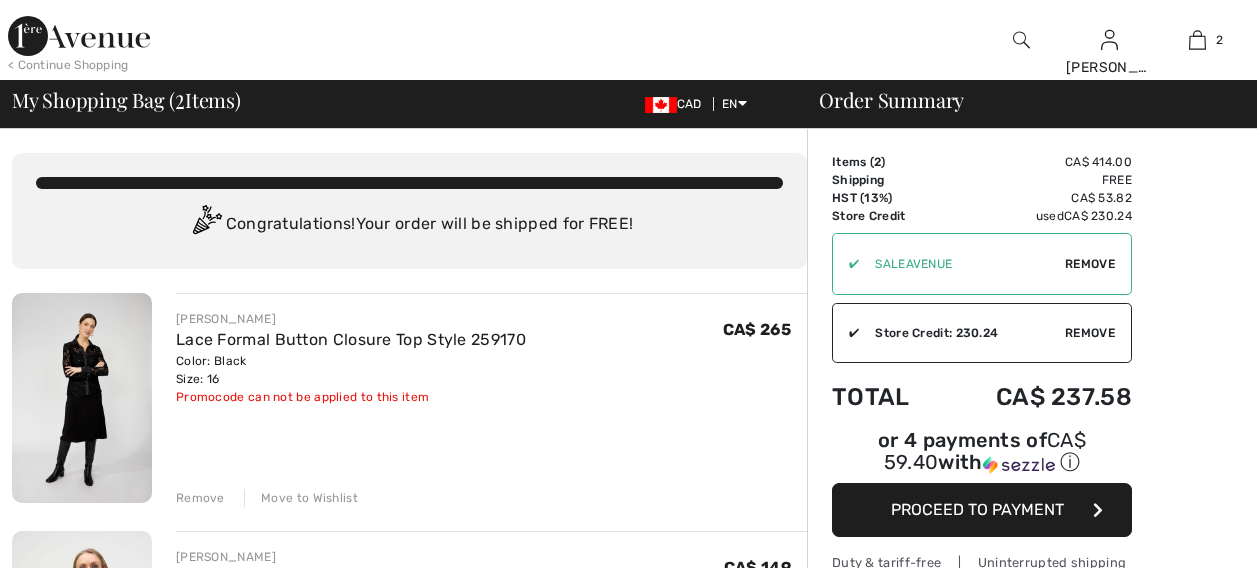 scroll, scrollTop: 0, scrollLeft: 0, axis: both 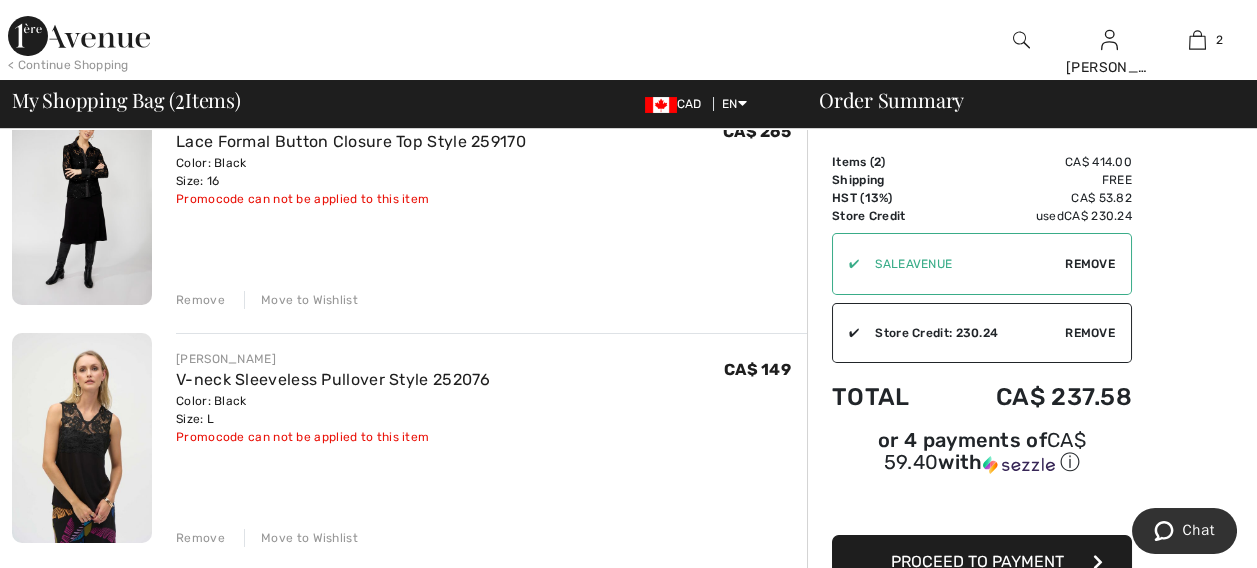 click on "Proceed to Payment" at bounding box center (977, 561) 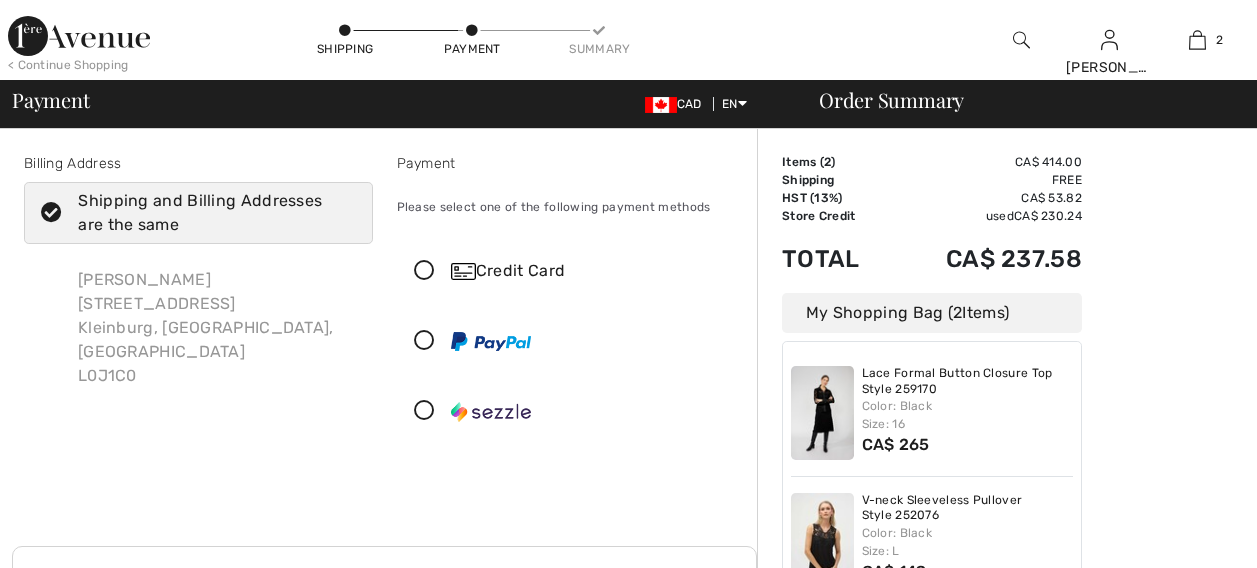 scroll, scrollTop: 0, scrollLeft: 0, axis: both 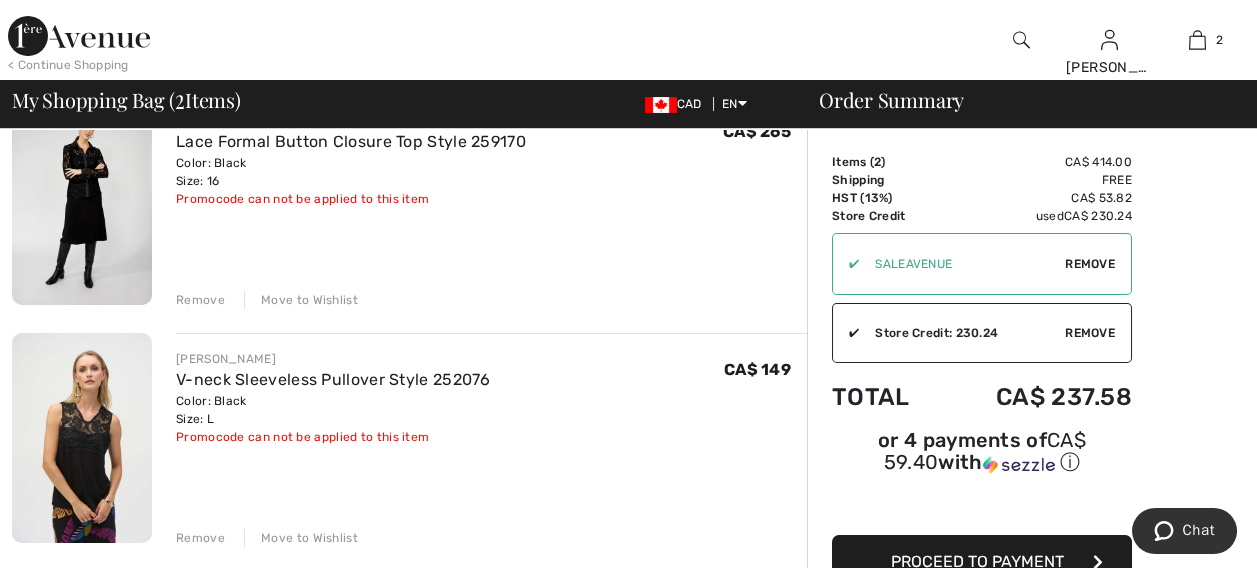 click on "Remove" at bounding box center (1090, 264) 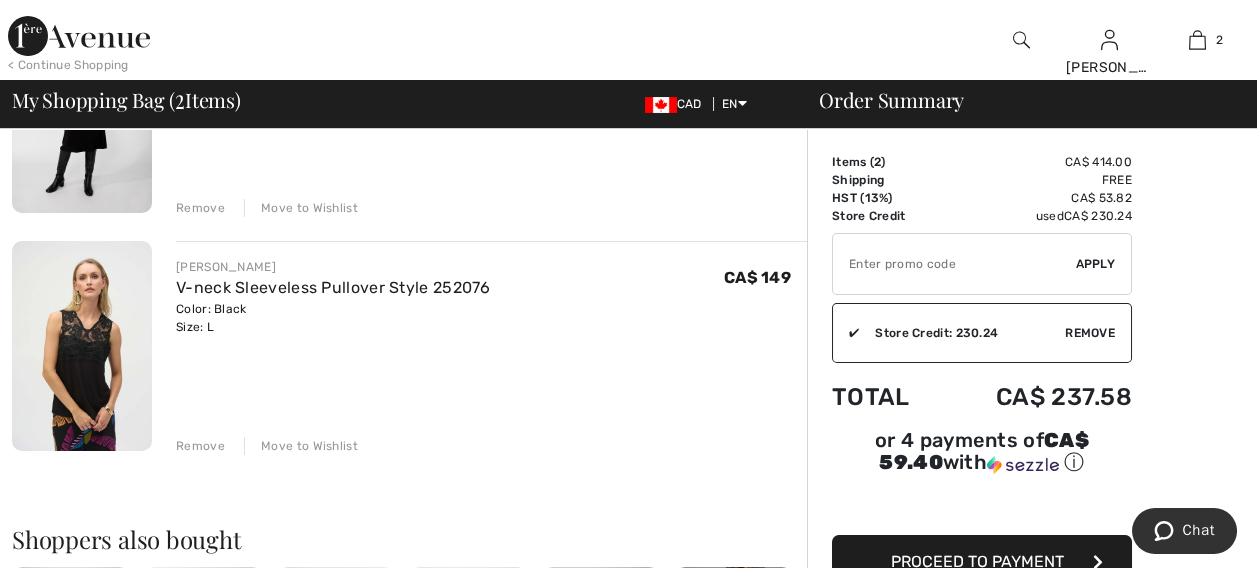 scroll, scrollTop: 290, scrollLeft: 0, axis: vertical 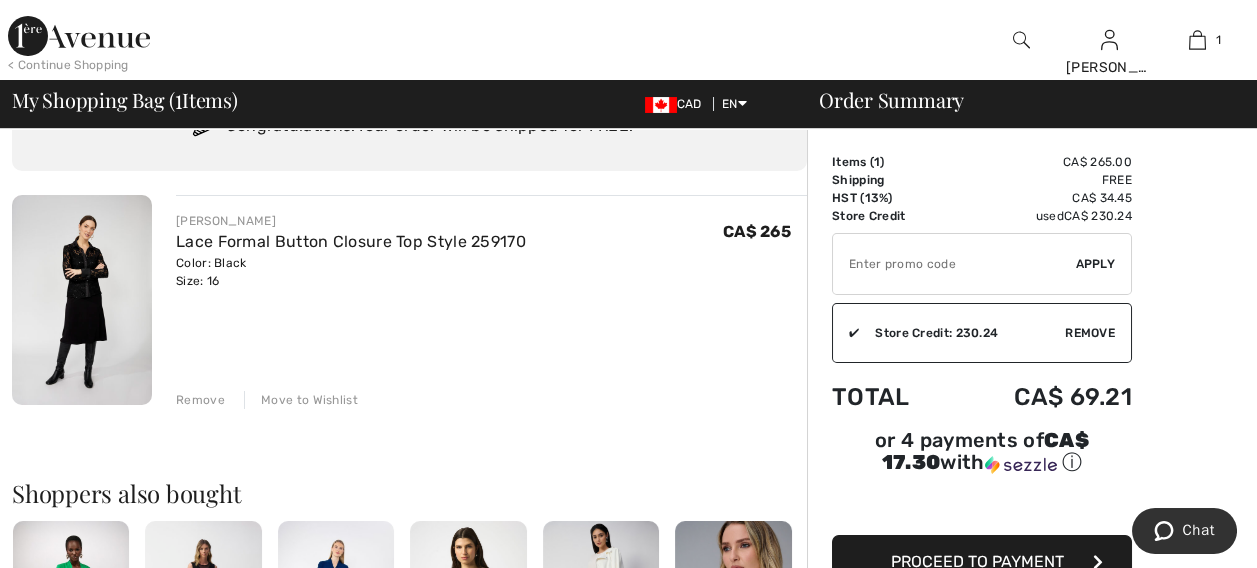 click at bounding box center [82, 300] 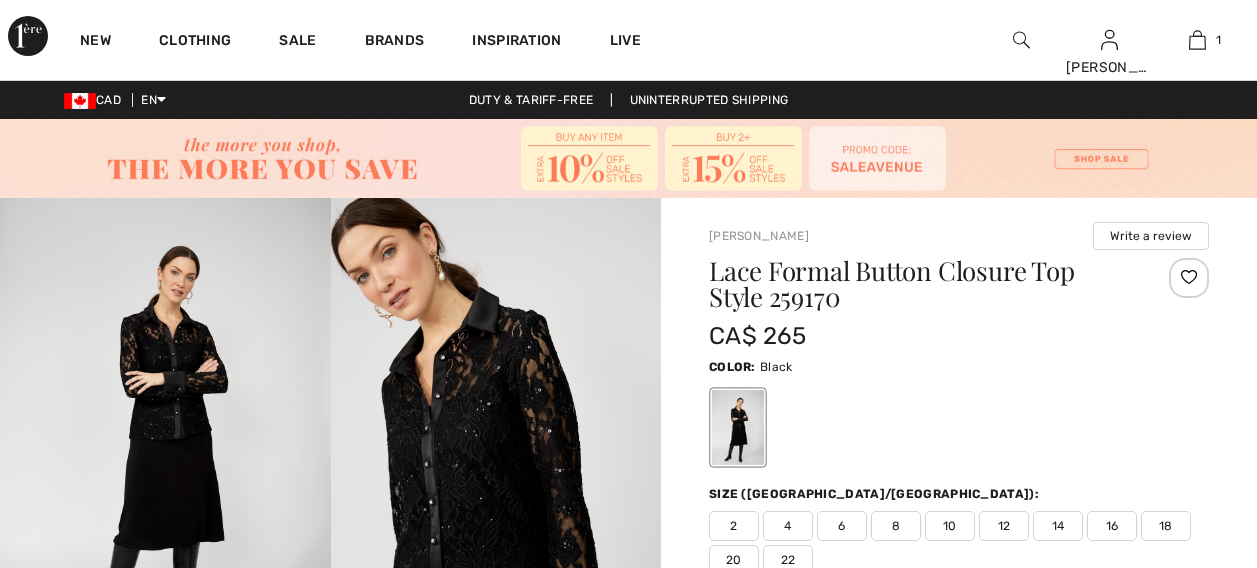 scroll, scrollTop: 0, scrollLeft: 0, axis: both 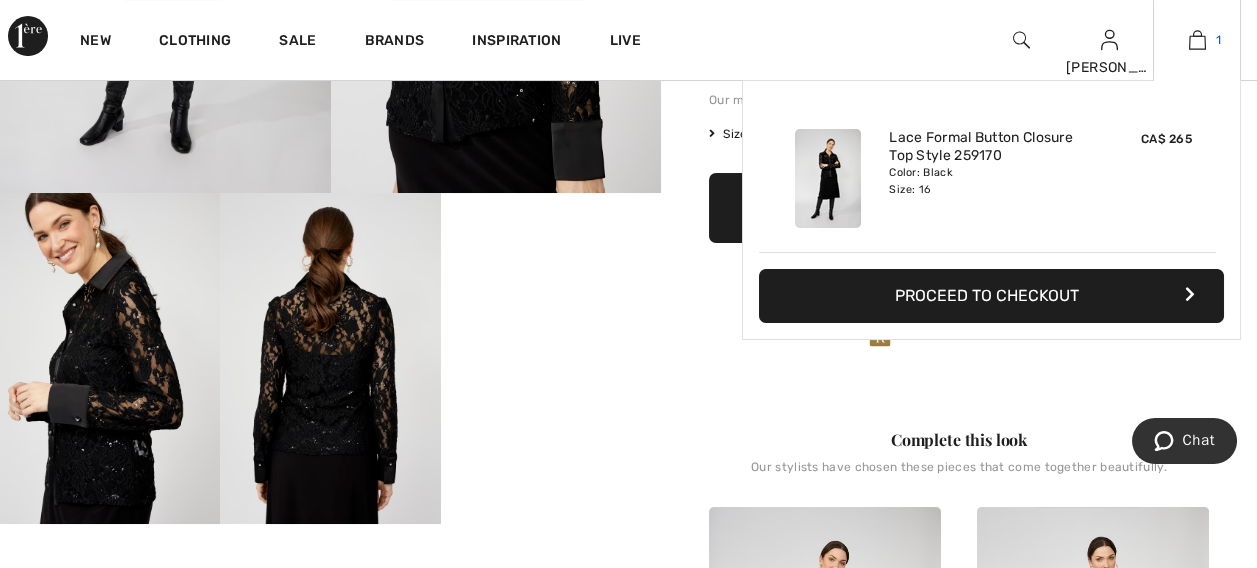 click at bounding box center [1197, 40] 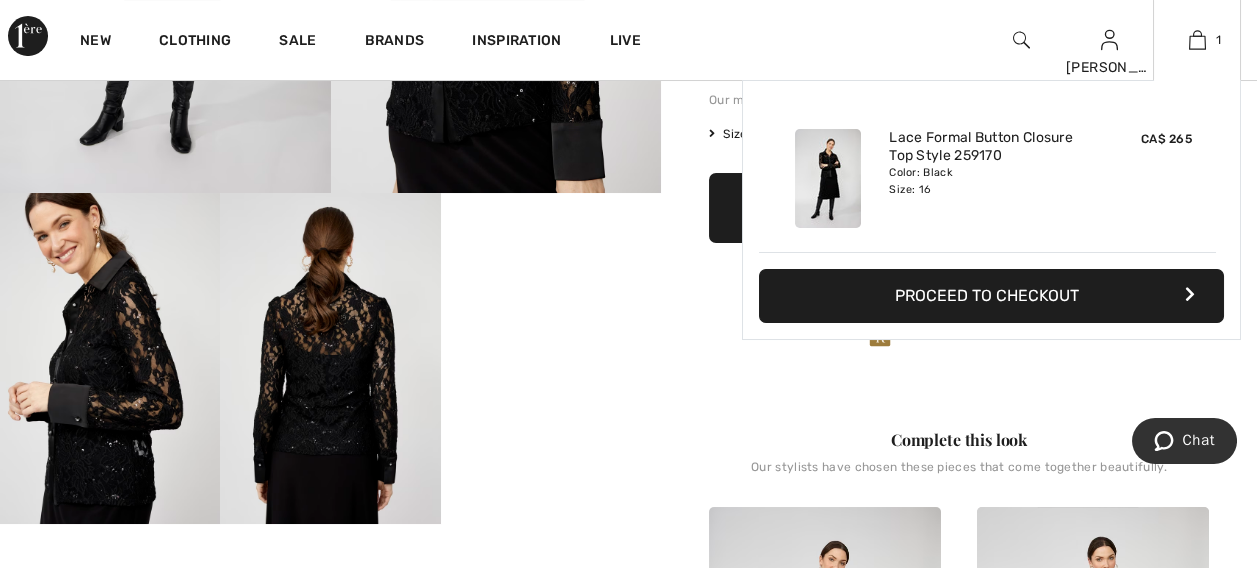 click on "Proceed to Checkout" at bounding box center [991, 296] 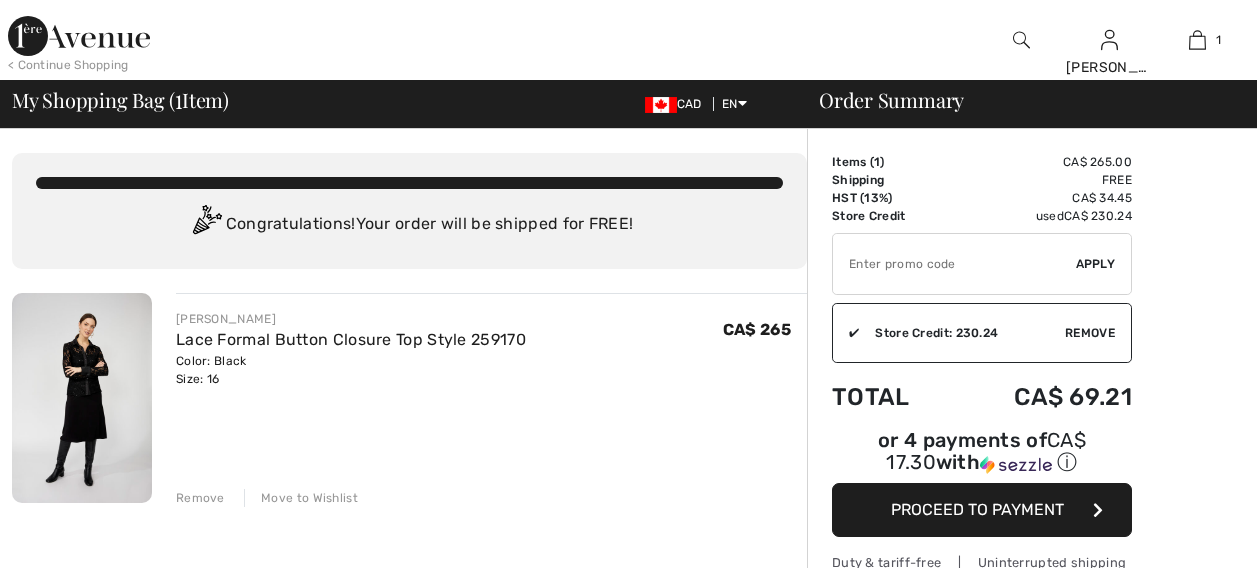 scroll, scrollTop: 0, scrollLeft: 0, axis: both 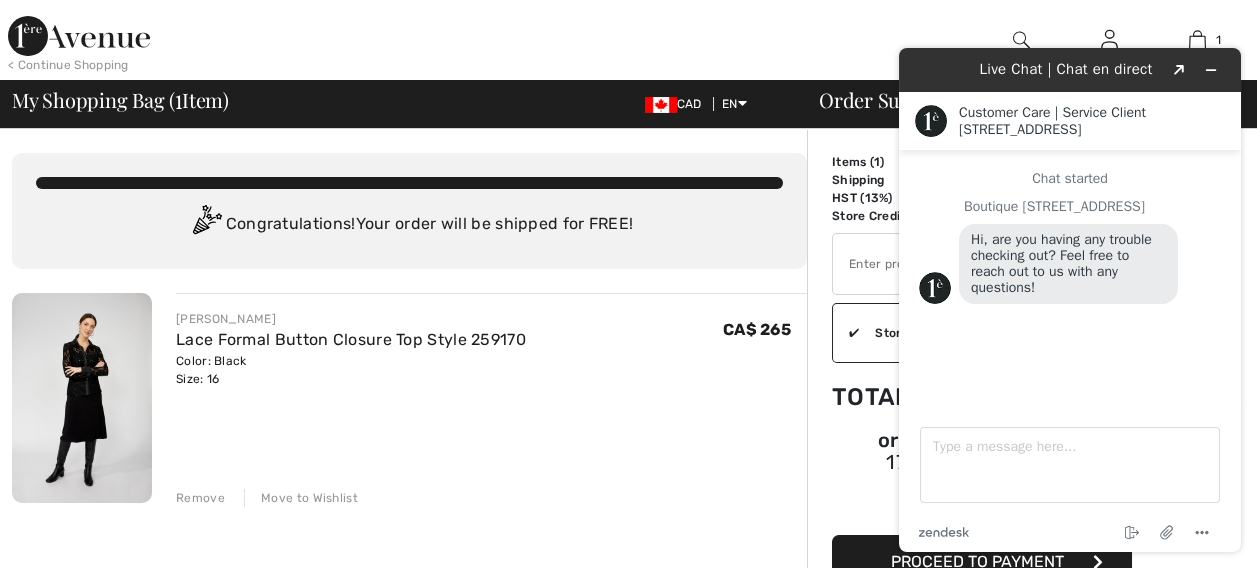 click on "Remove" at bounding box center (200, 498) 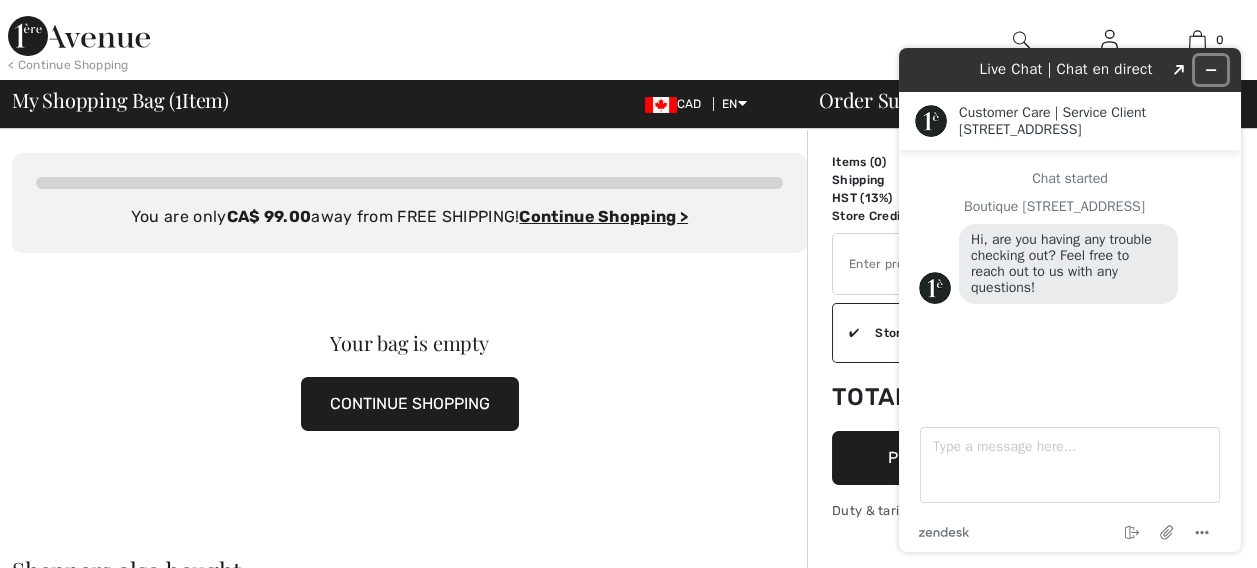 click 